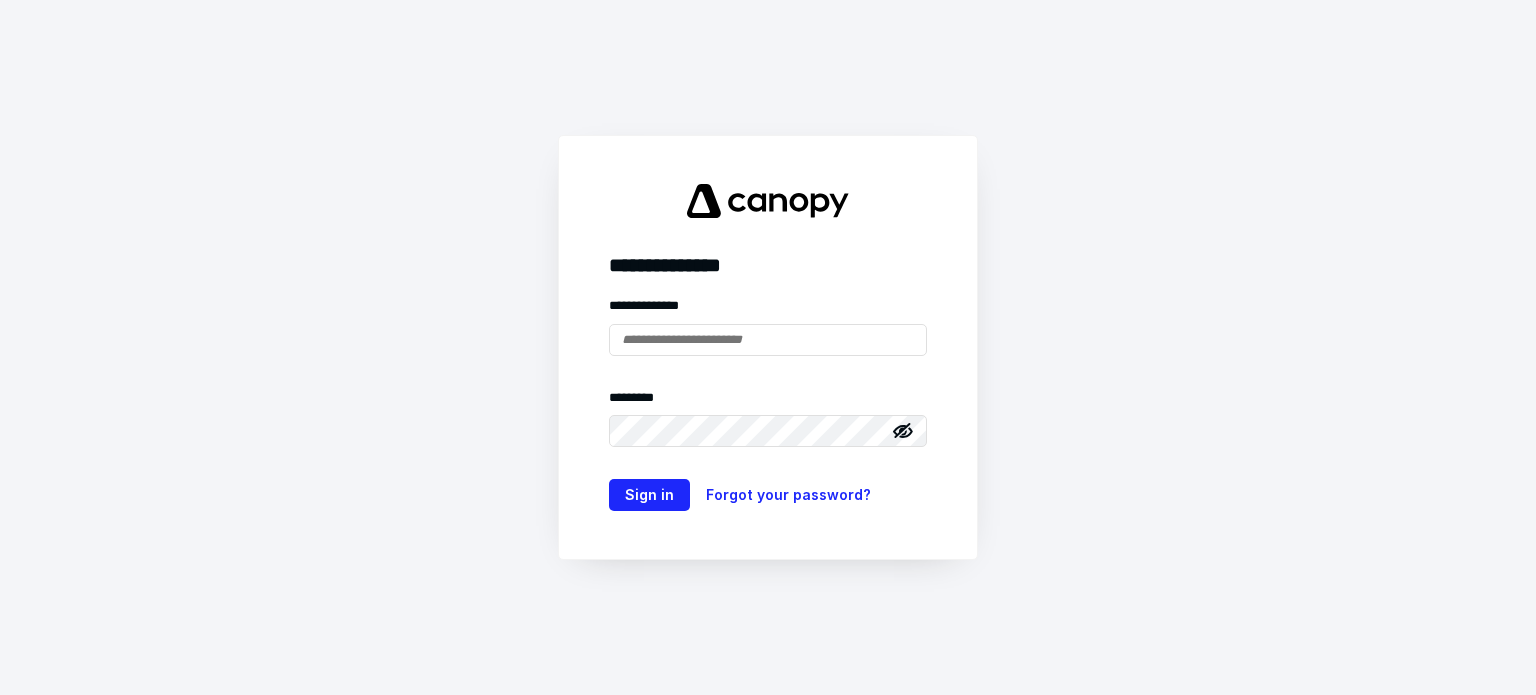 scroll, scrollTop: 0, scrollLeft: 0, axis: both 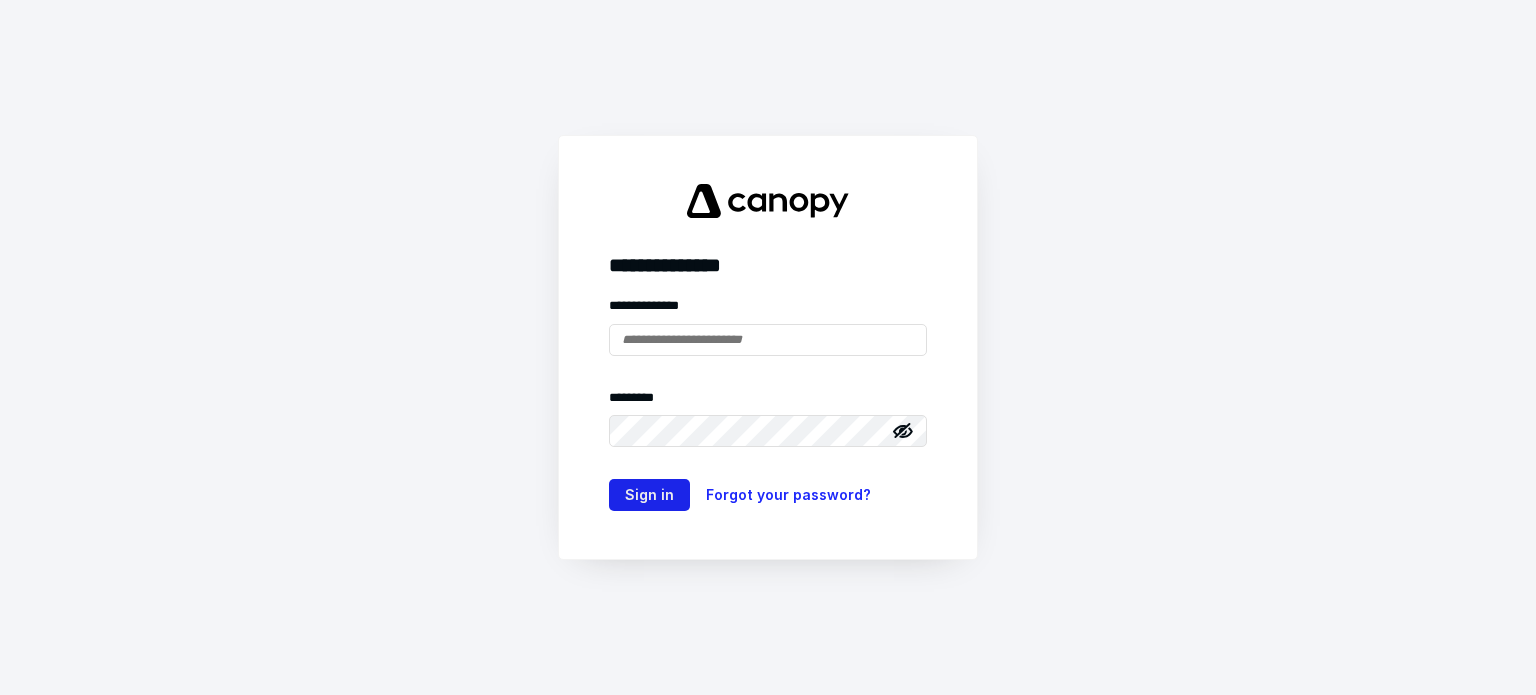type on "**********" 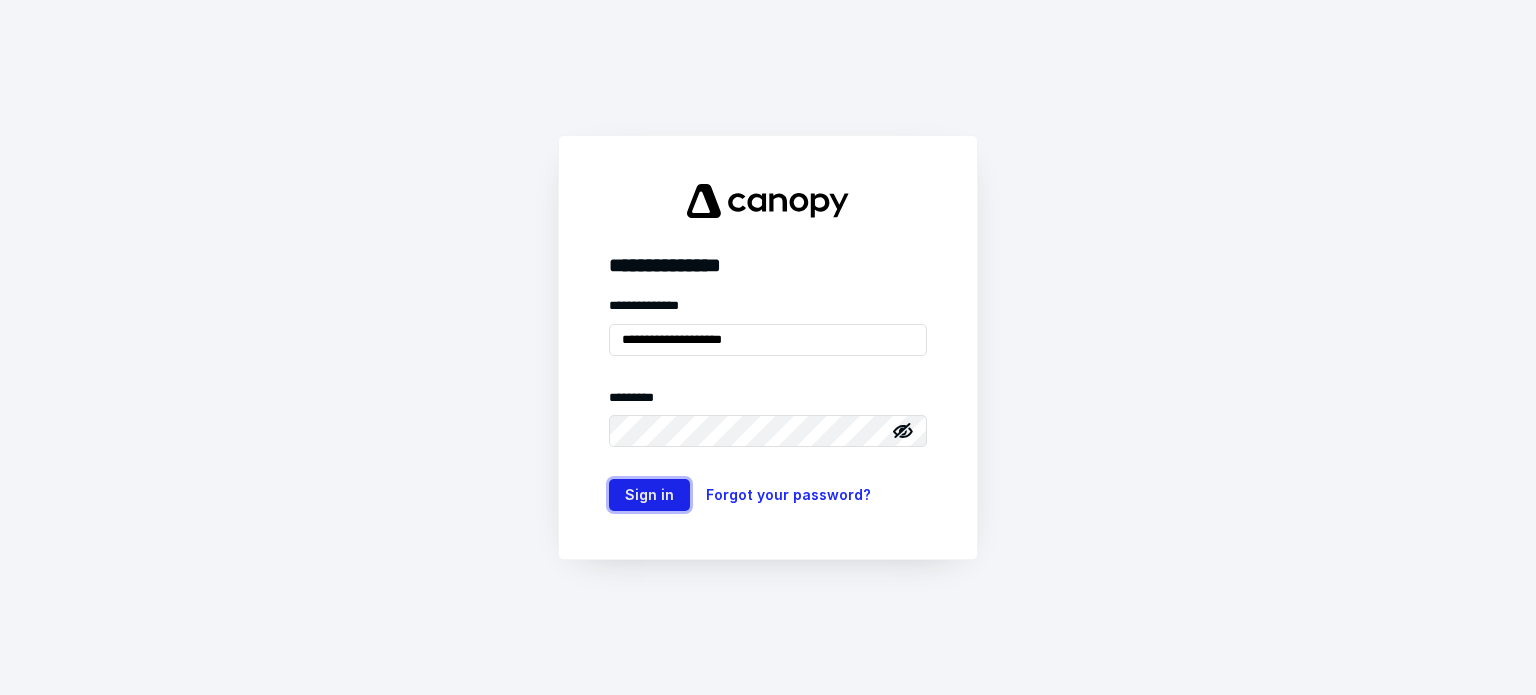 click on "Sign in" at bounding box center (649, 495) 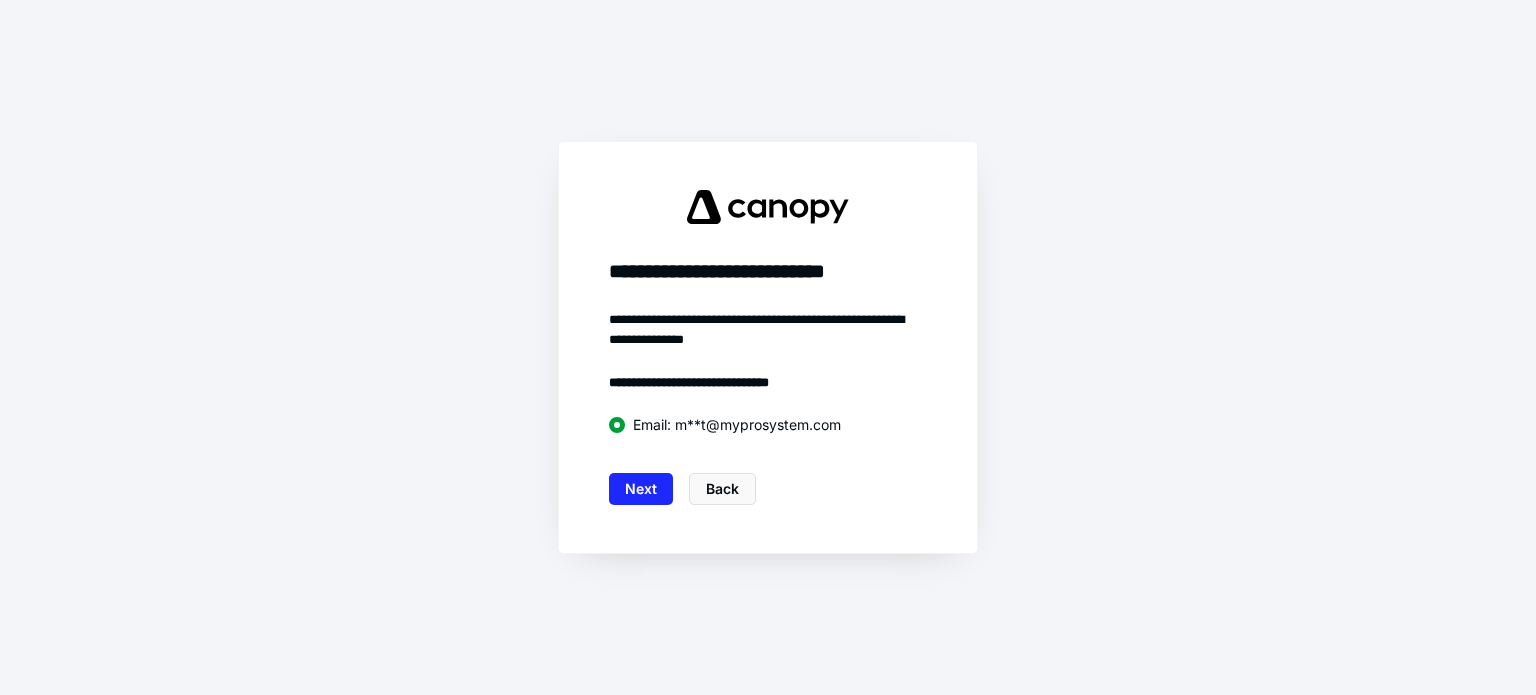 scroll, scrollTop: 0, scrollLeft: 0, axis: both 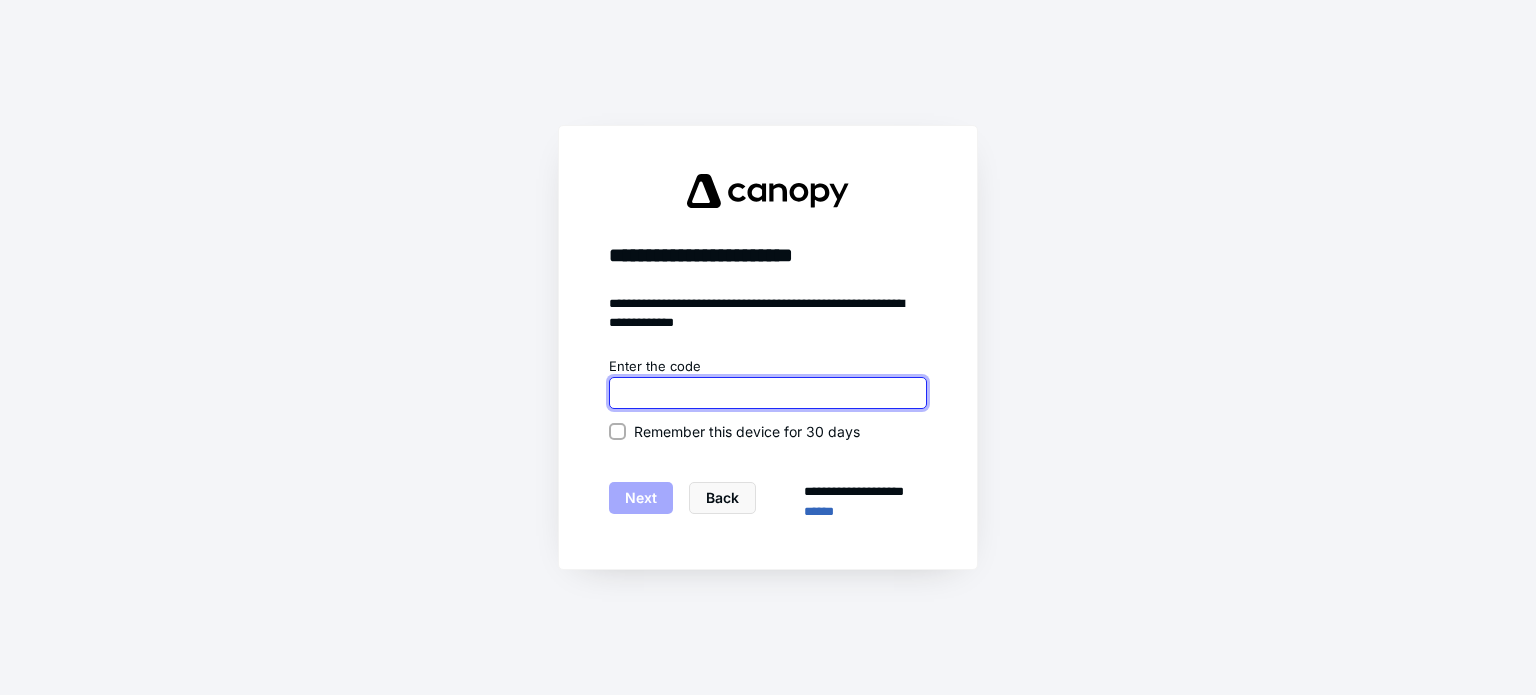 click at bounding box center (768, 393) 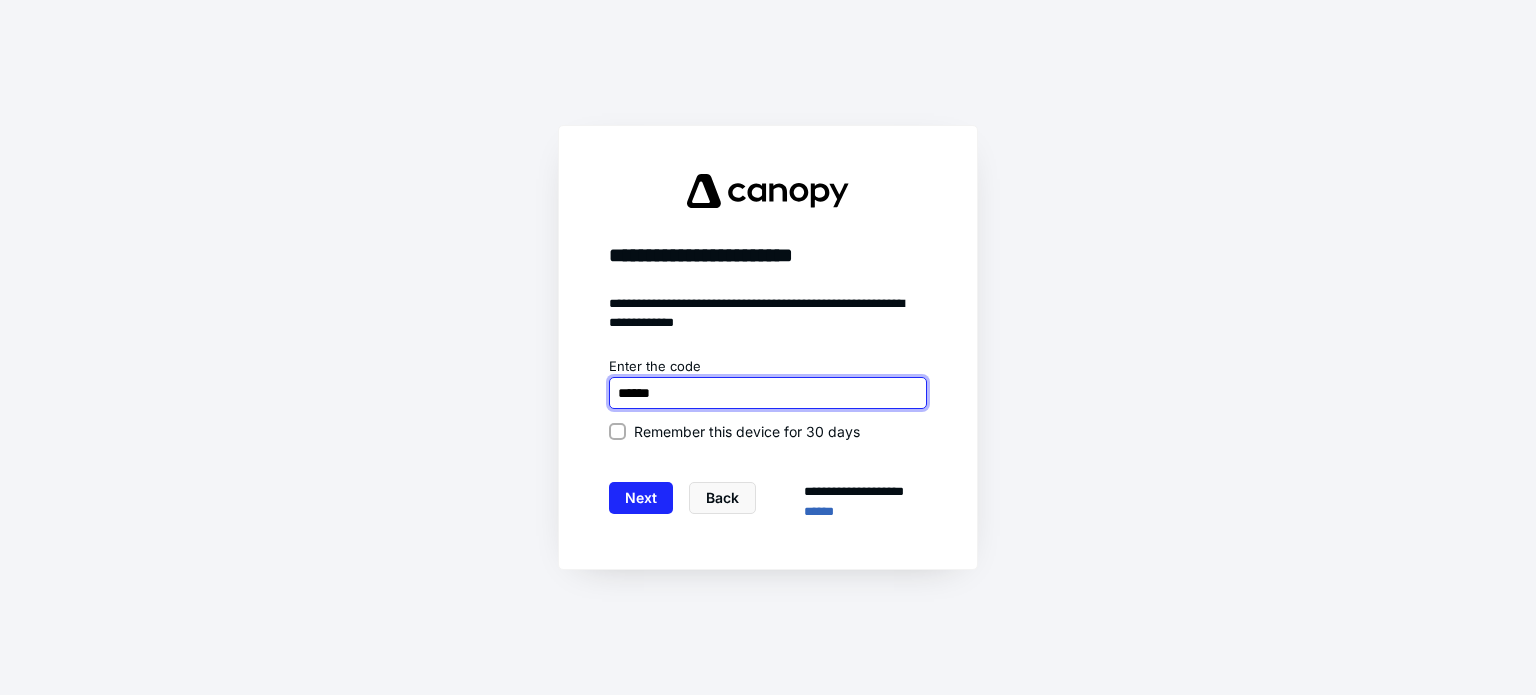 paste on "******" 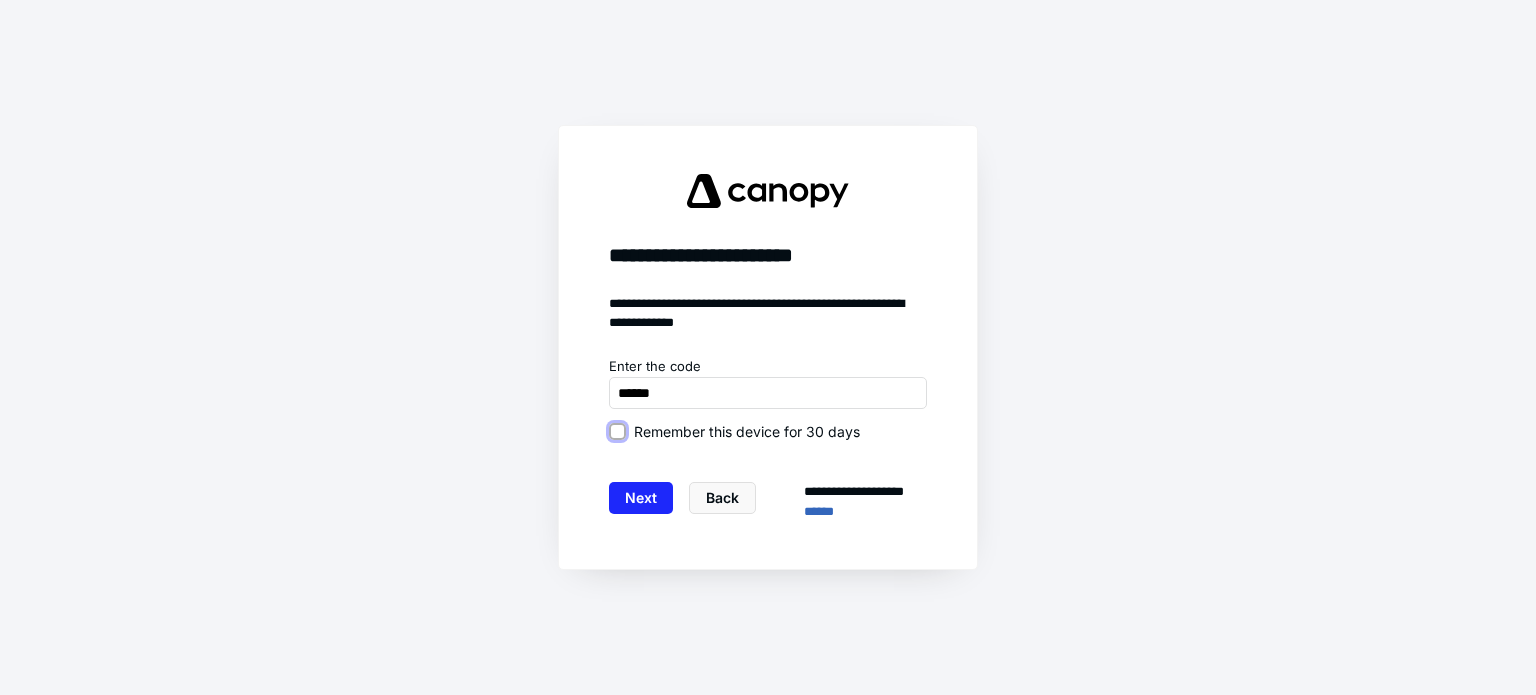 click on "Remember this device for 30 days" at bounding box center [617, 431] 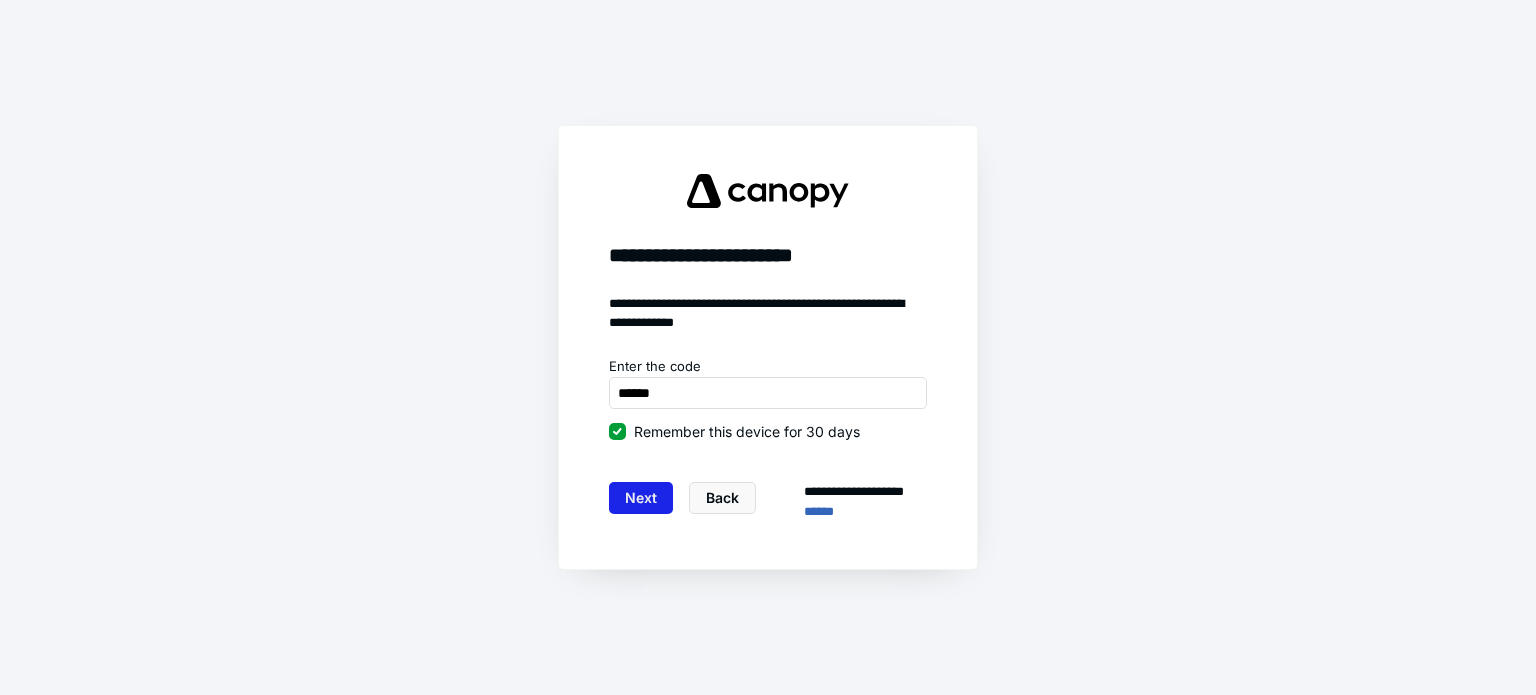 click on "Next" at bounding box center [641, 498] 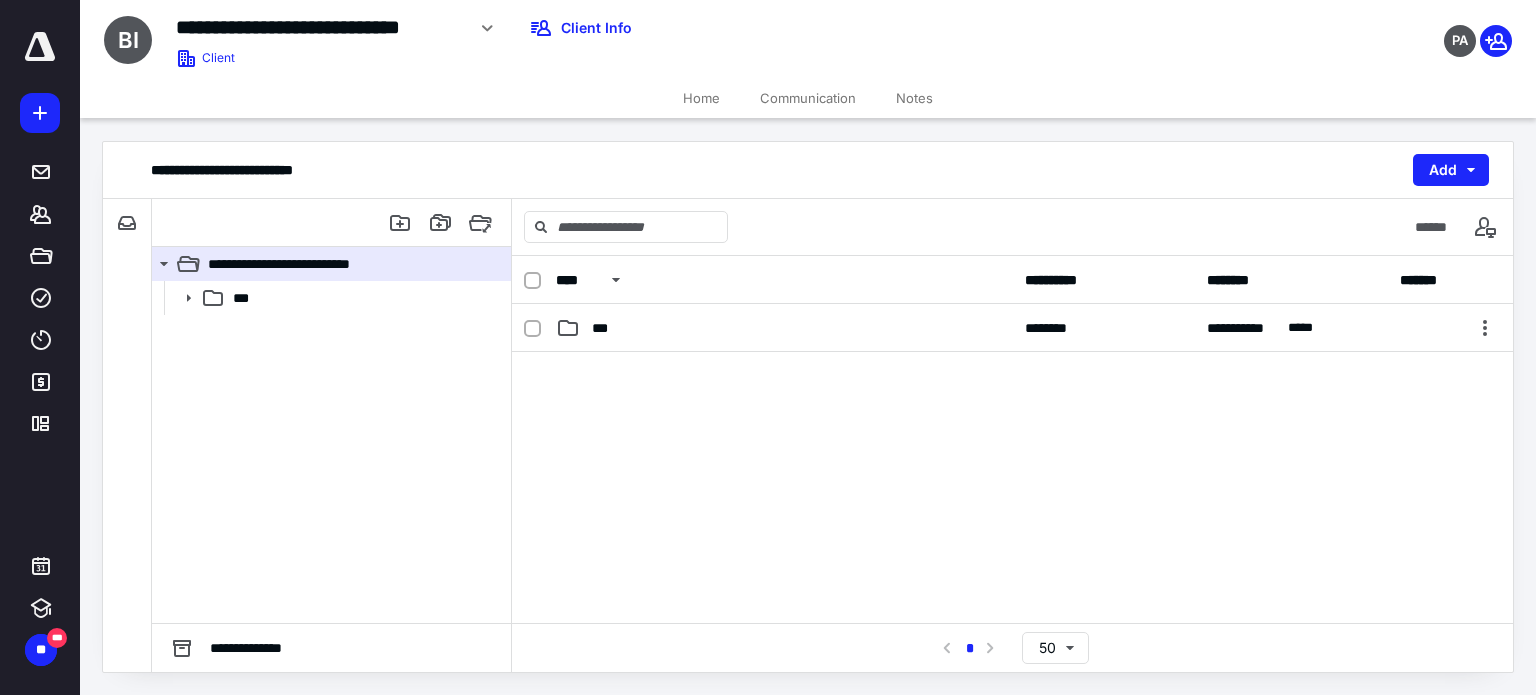 scroll, scrollTop: 0, scrollLeft: 0, axis: both 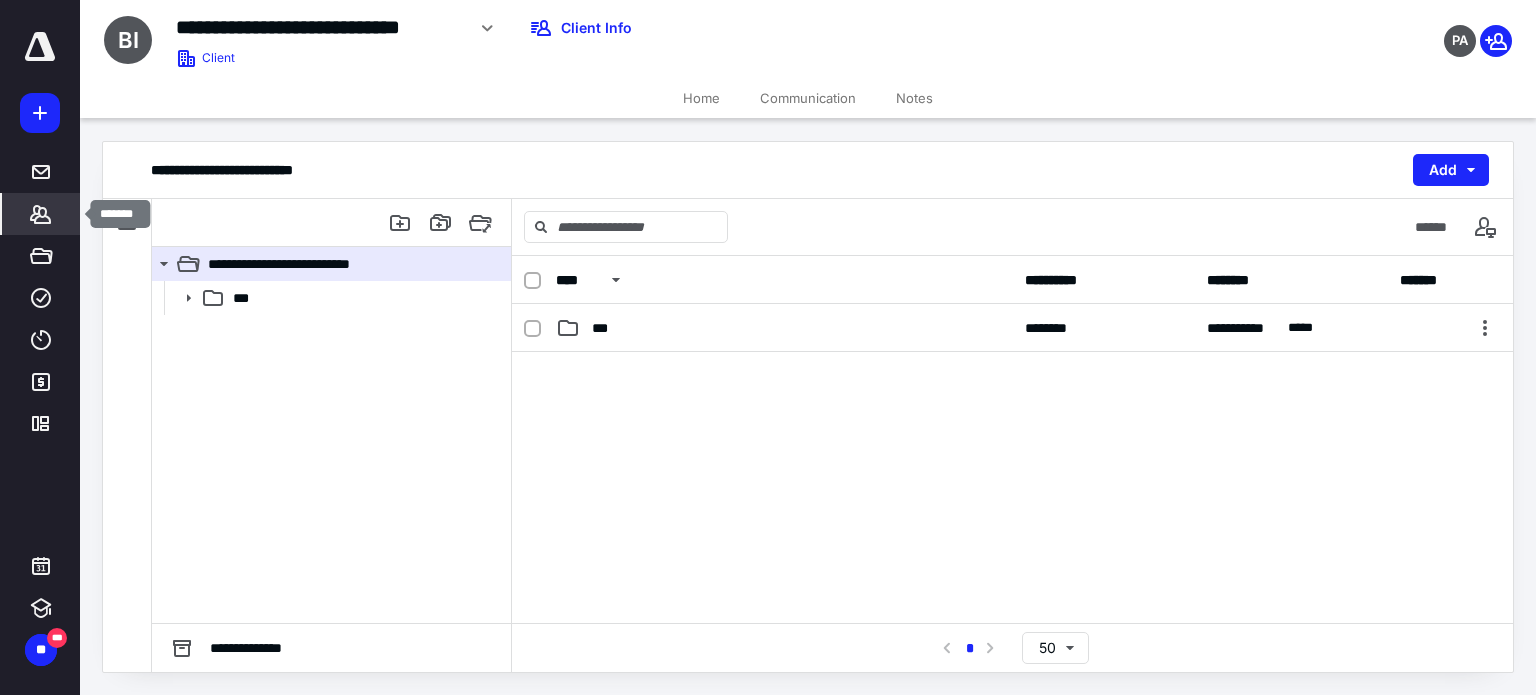 click at bounding box center [40, 214] 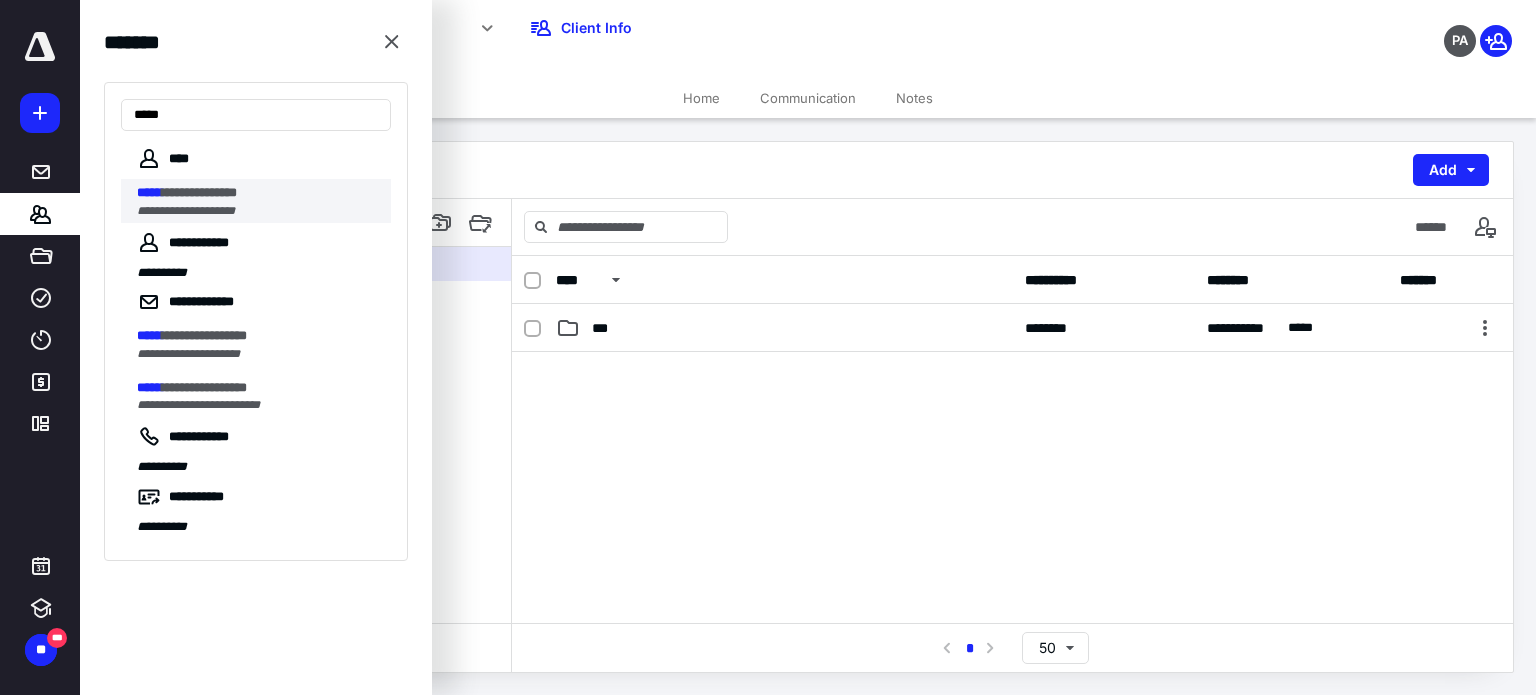 type on "*****" 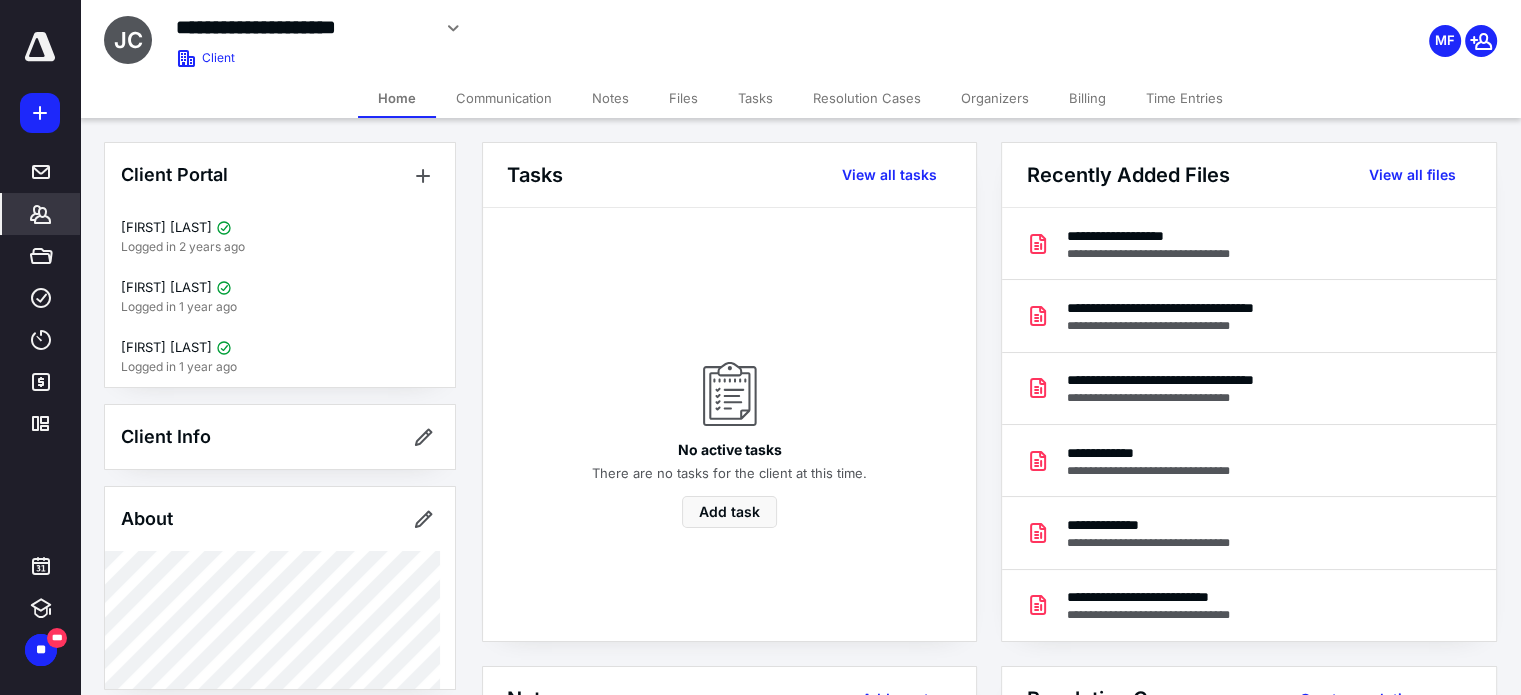 click on "Files" at bounding box center [683, 98] 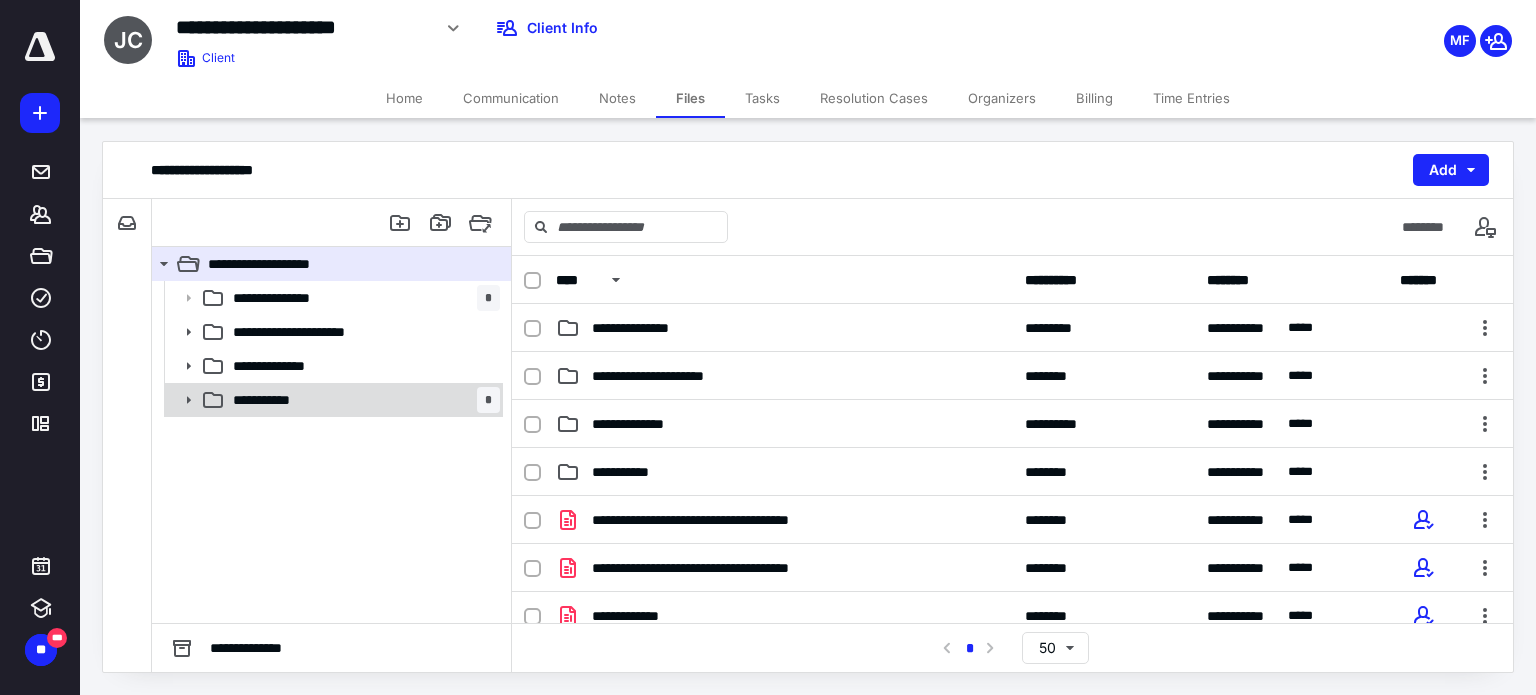 click on "**********" at bounding box center [332, 298] 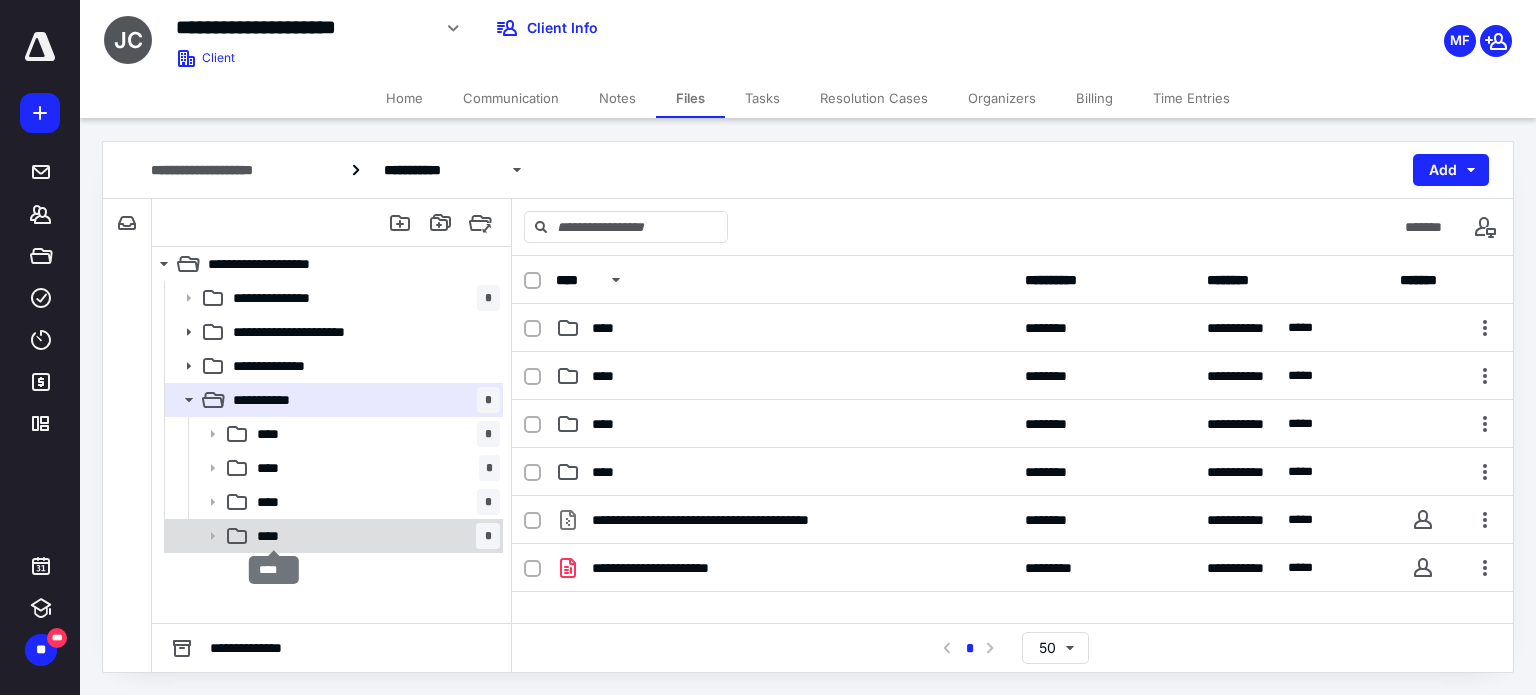 click on "****" at bounding box center (274, 434) 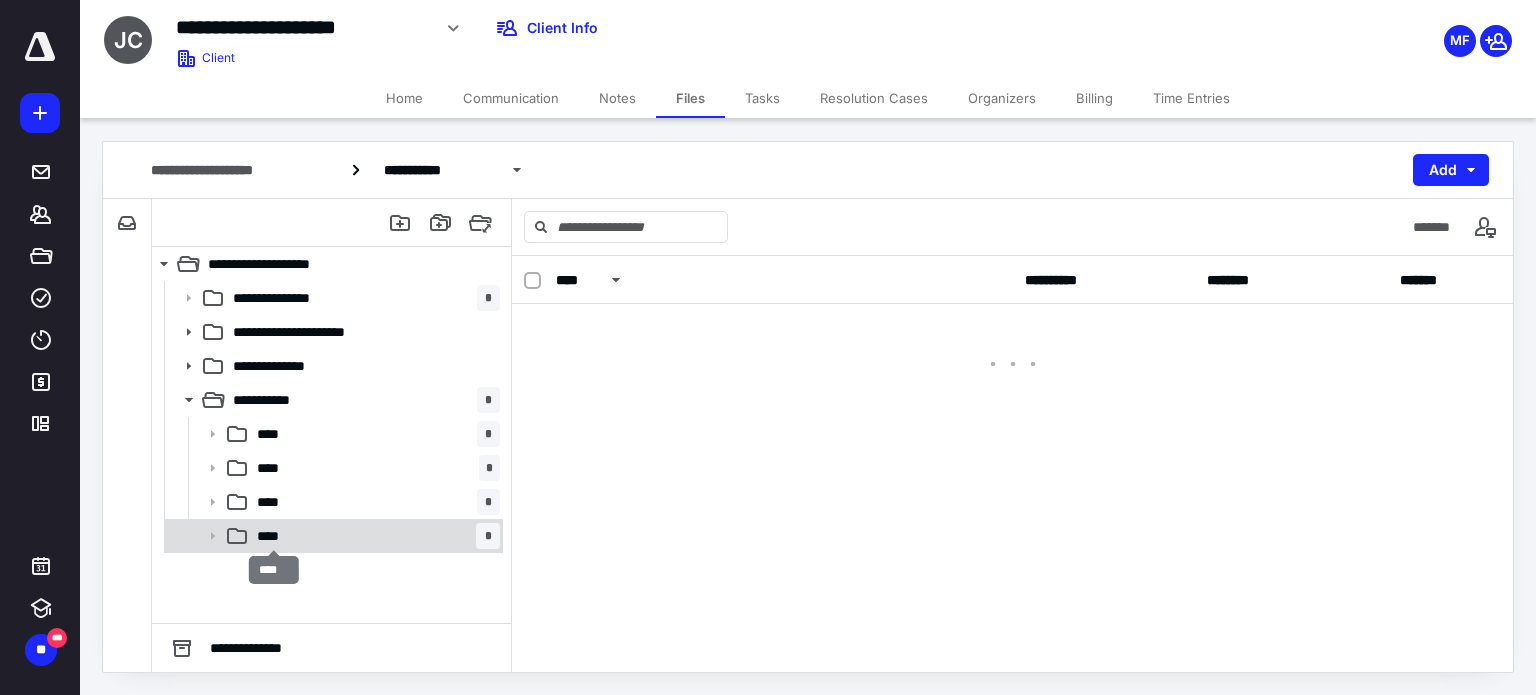 click on "****" at bounding box center [274, 536] 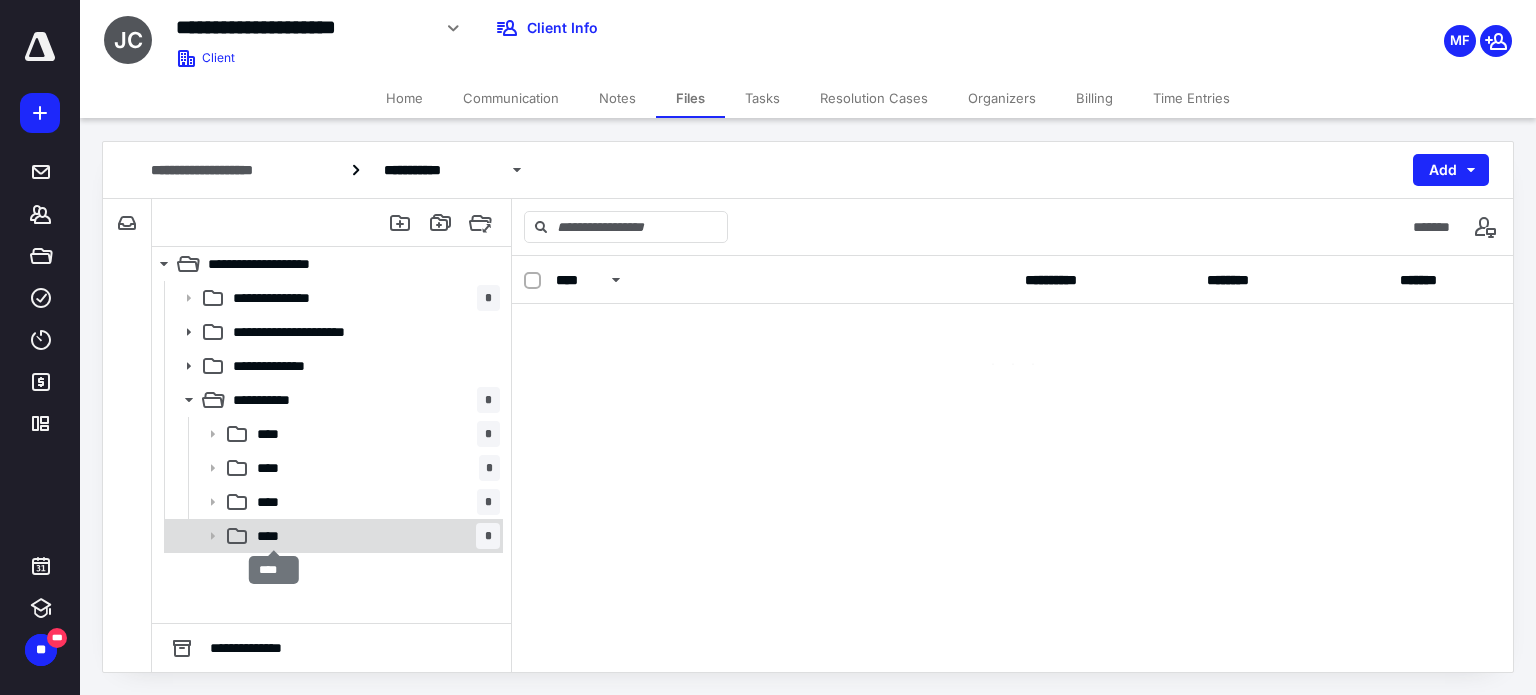 click on "****" at bounding box center (274, 536) 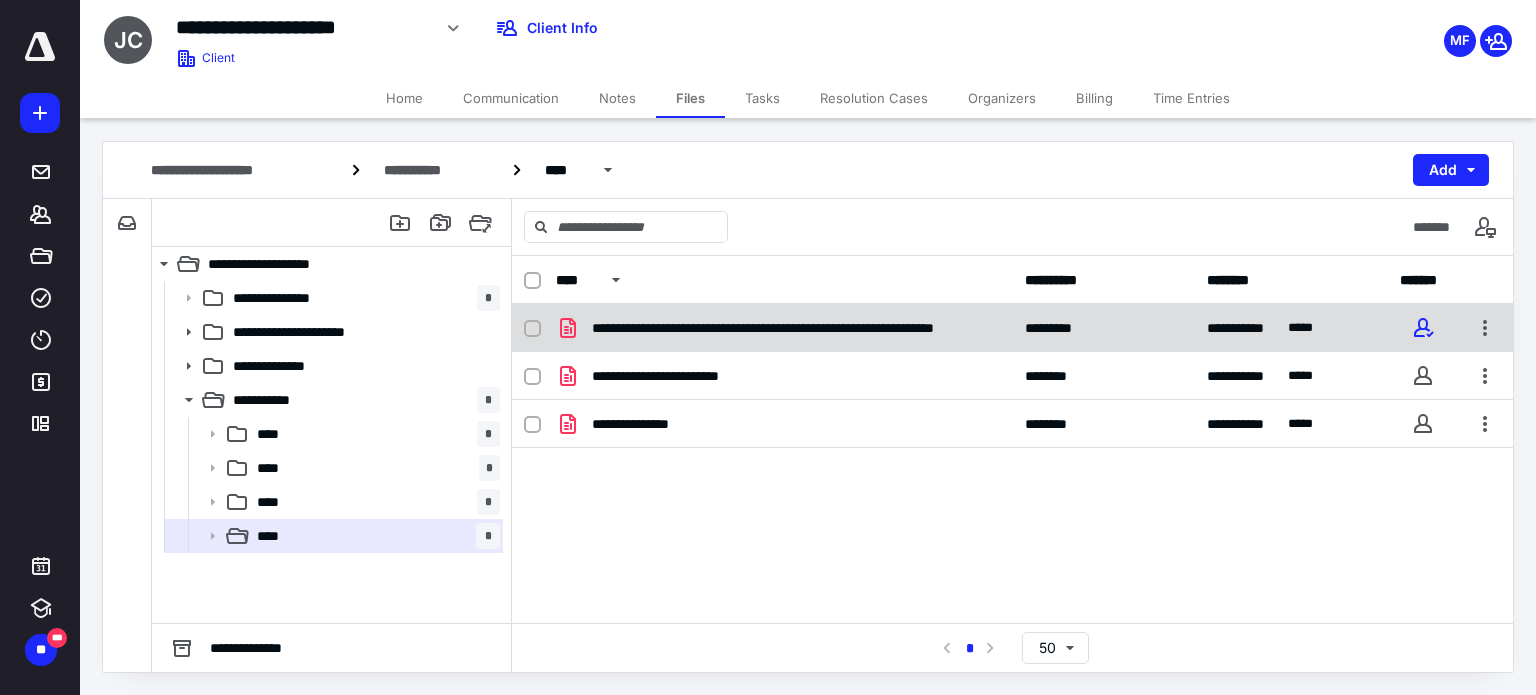 click on "**********" at bounding box center [796, 328] 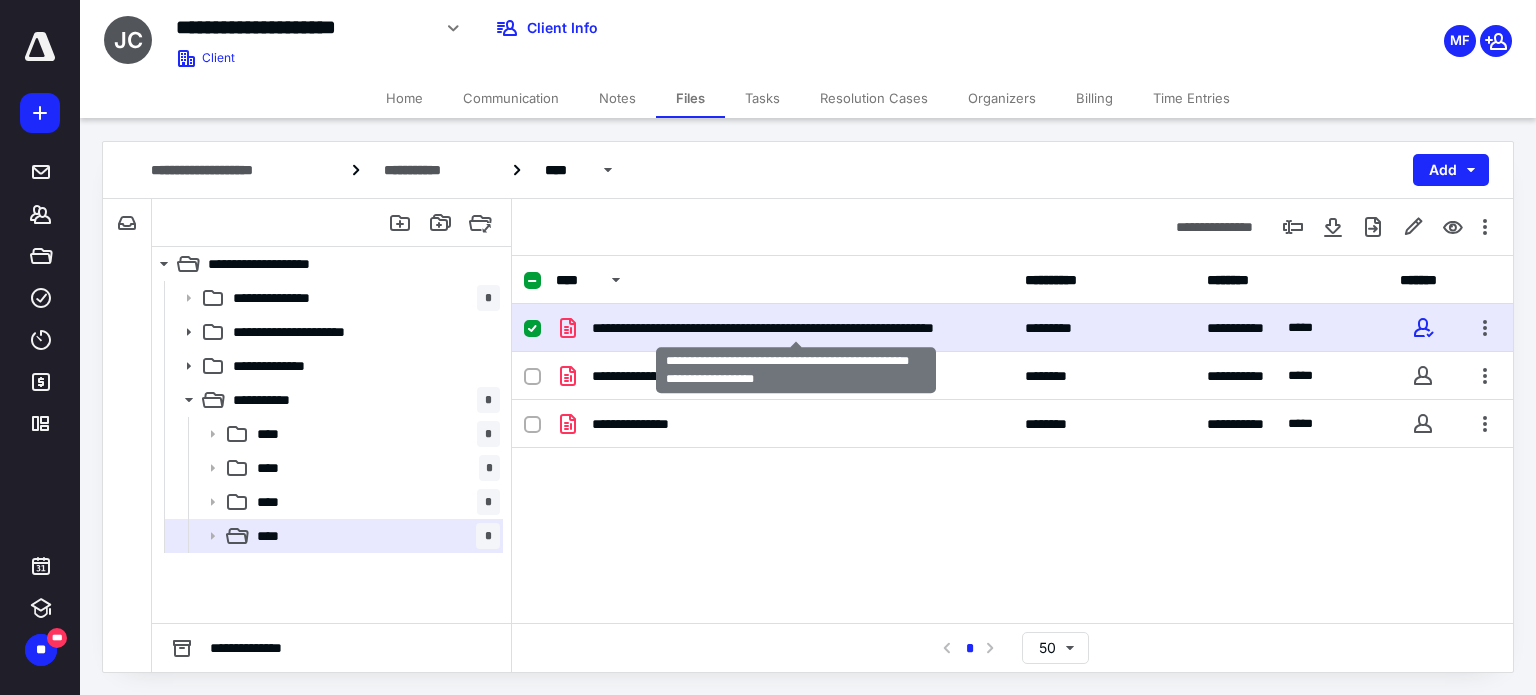 click on "**********" at bounding box center [796, 328] 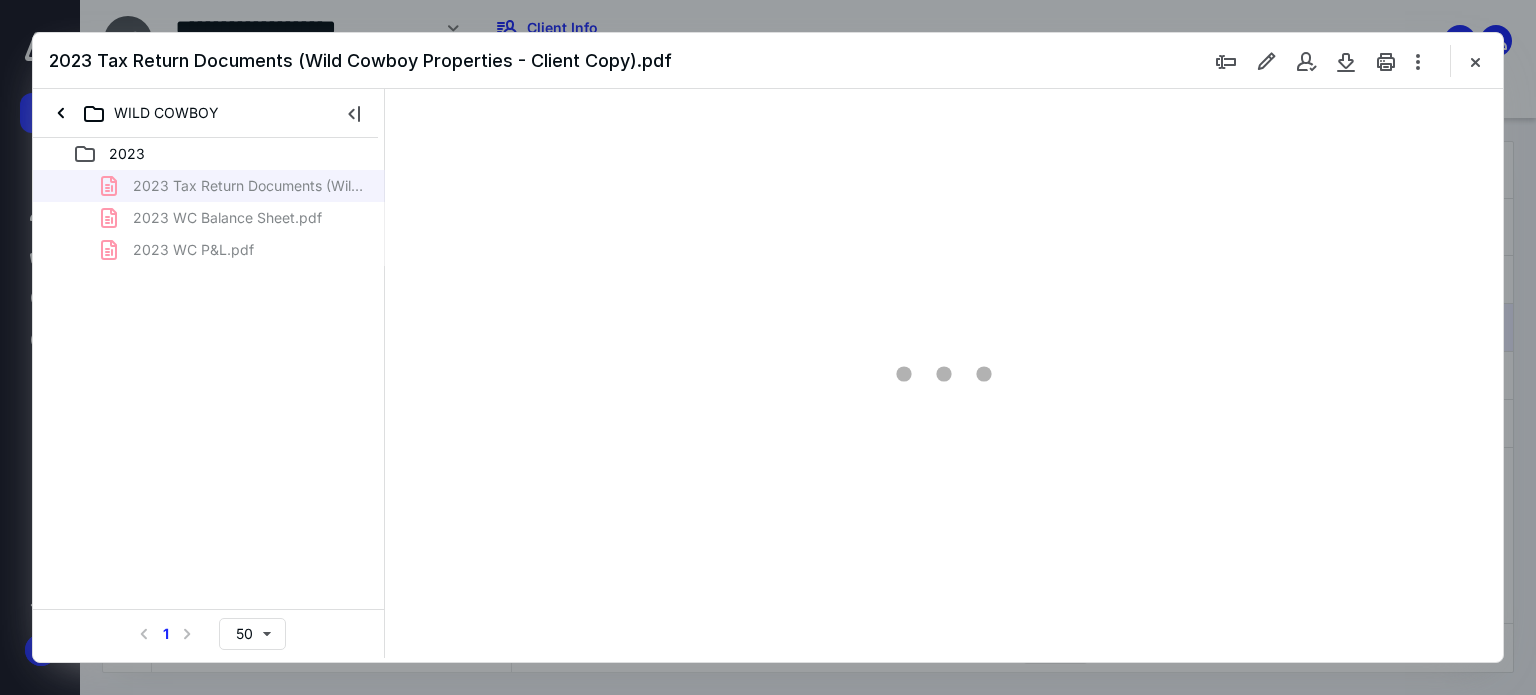 scroll, scrollTop: 0, scrollLeft: 0, axis: both 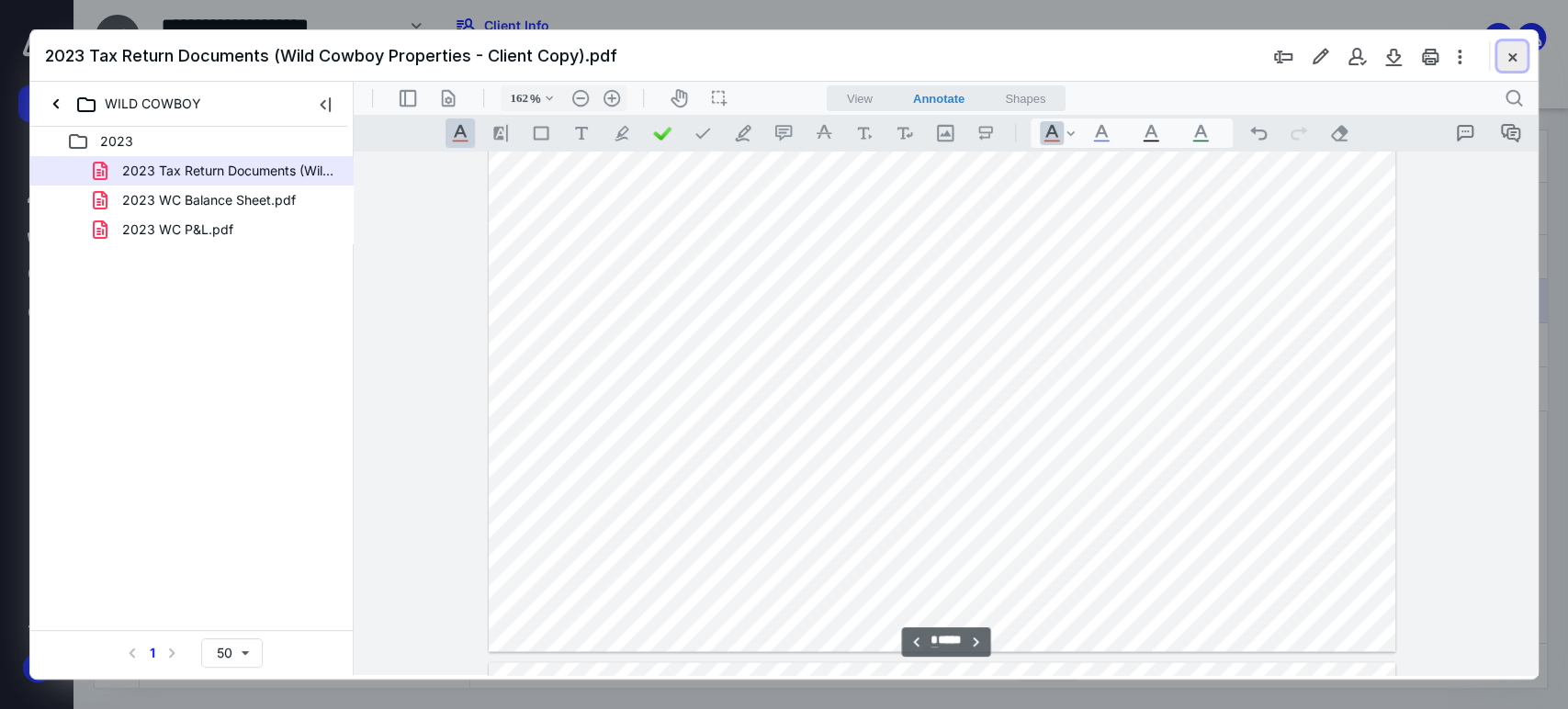 click at bounding box center (1512, 56) 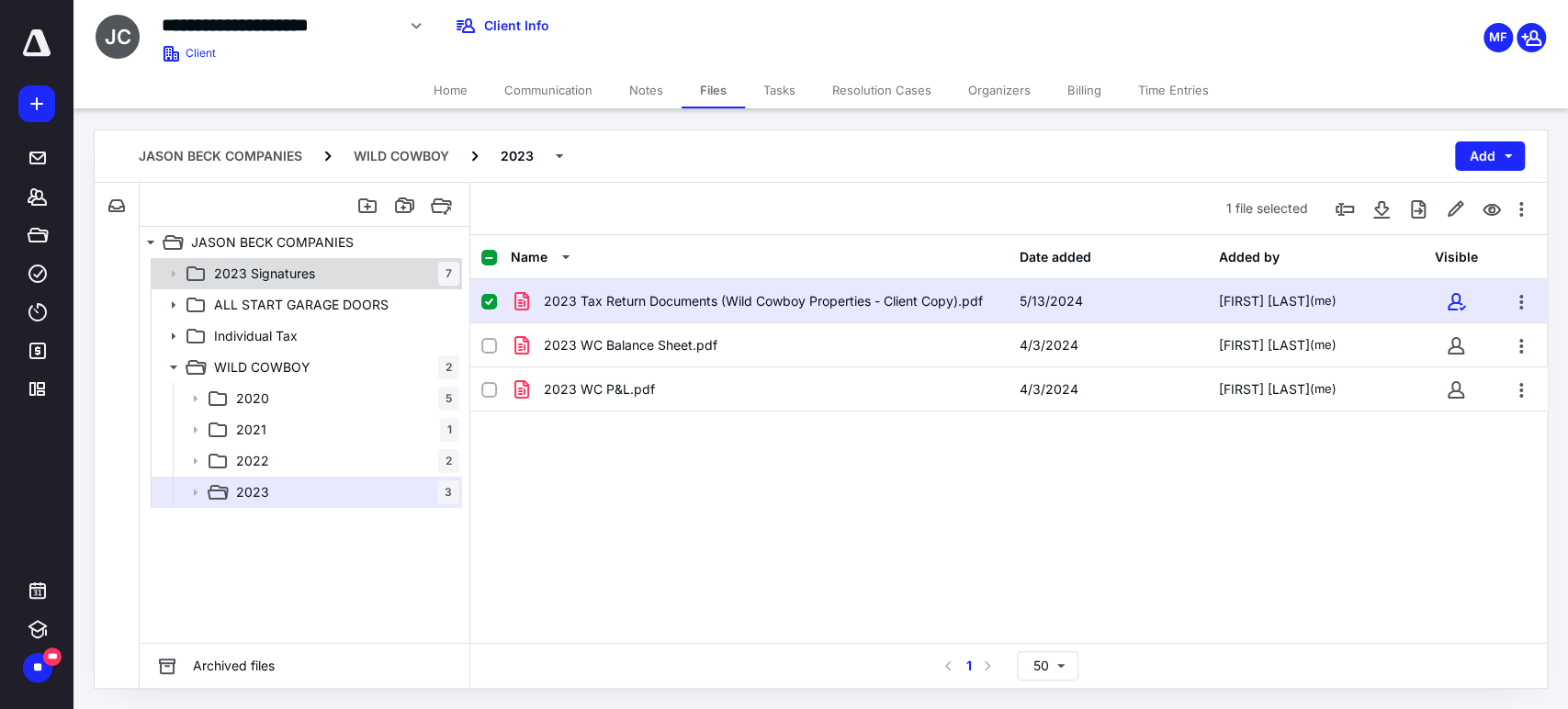 click on "2023 Signatures 7" at bounding box center [333, 274] 